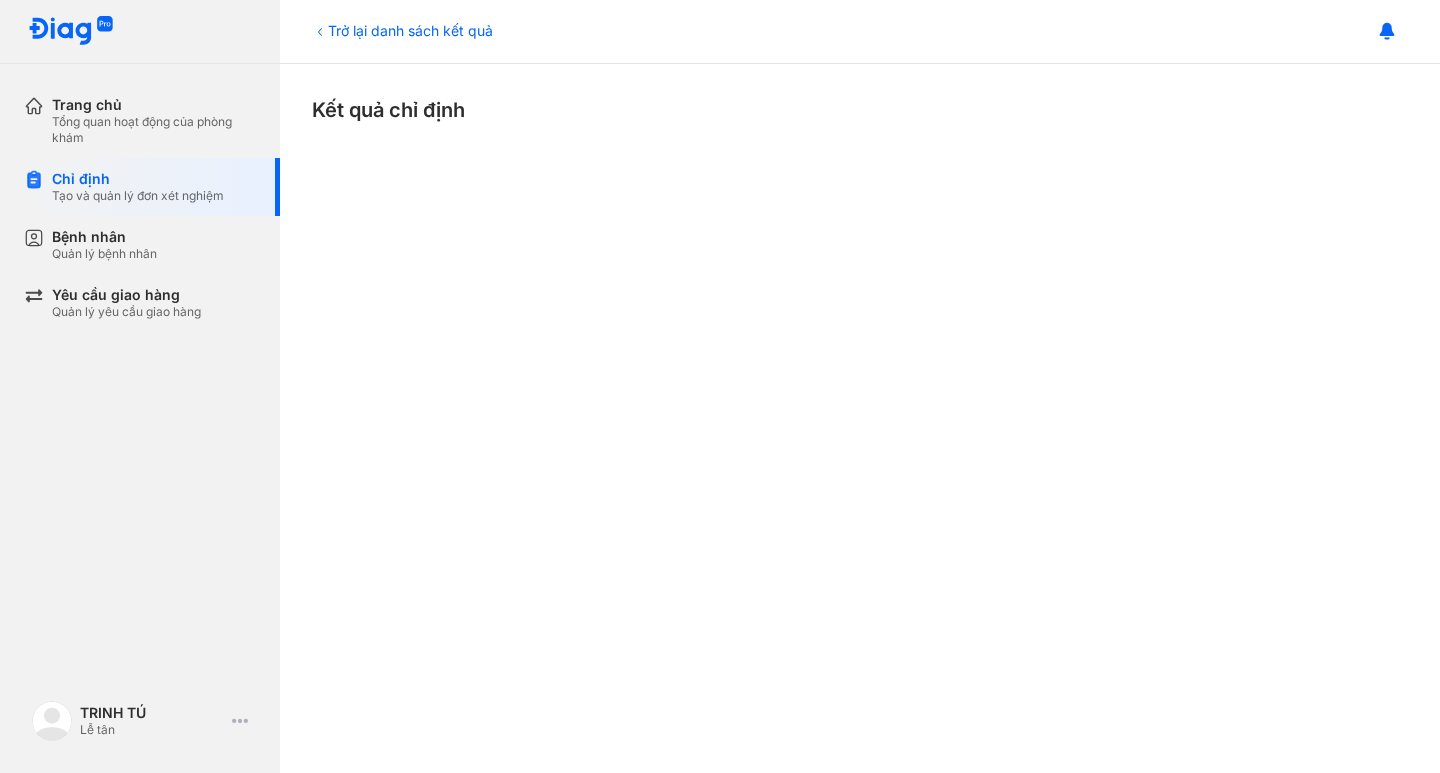 scroll, scrollTop: 0, scrollLeft: 0, axis: both 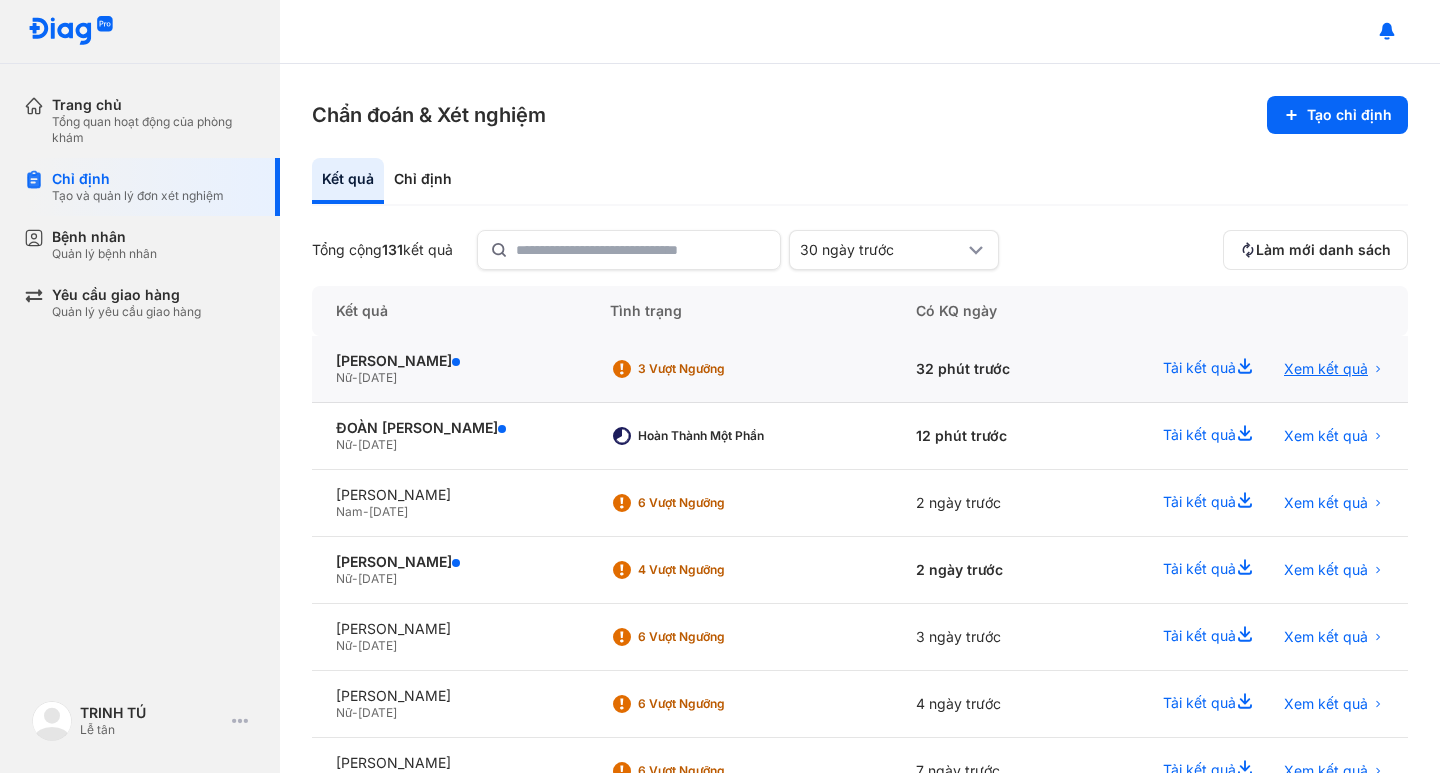 click on "Xem kết quả" at bounding box center (1326, 369) 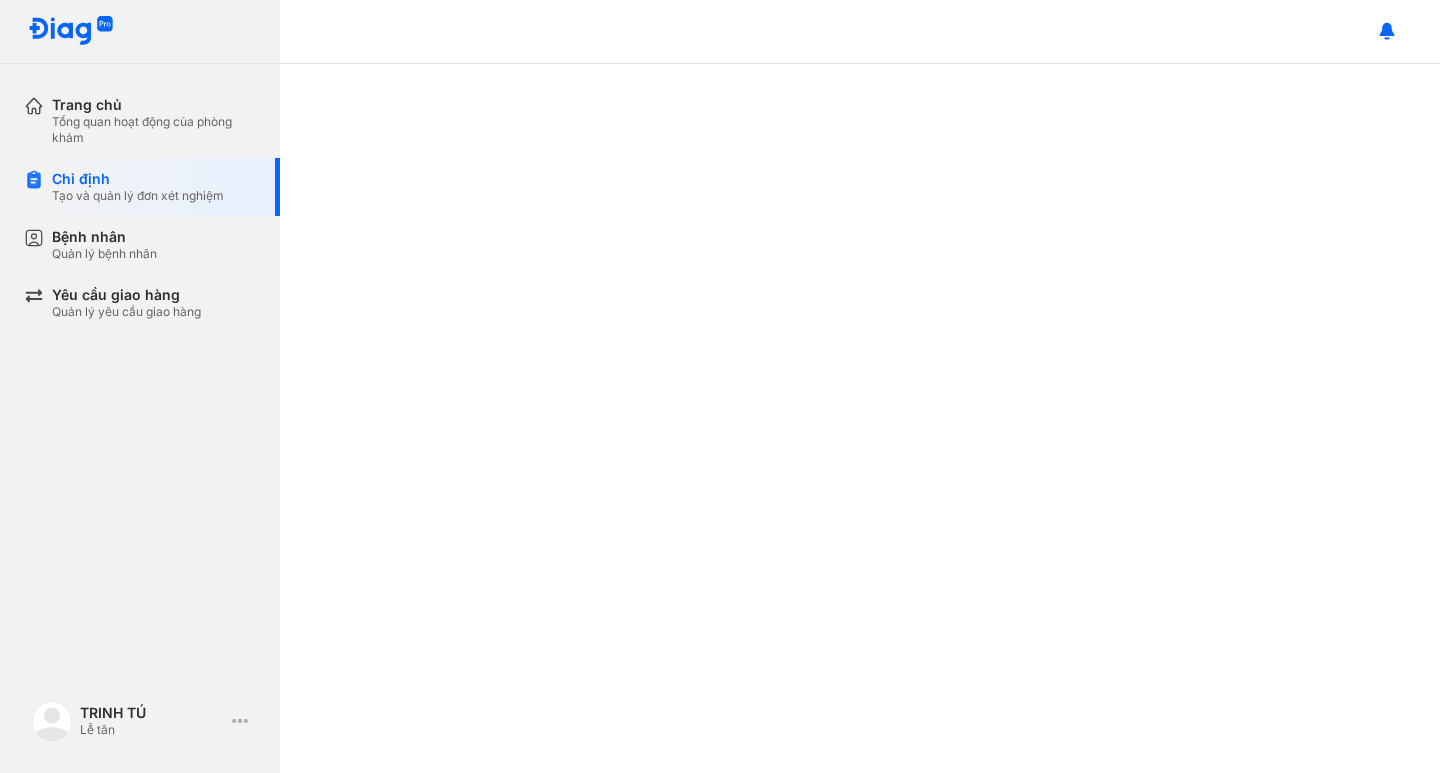 scroll, scrollTop: 0, scrollLeft: 0, axis: both 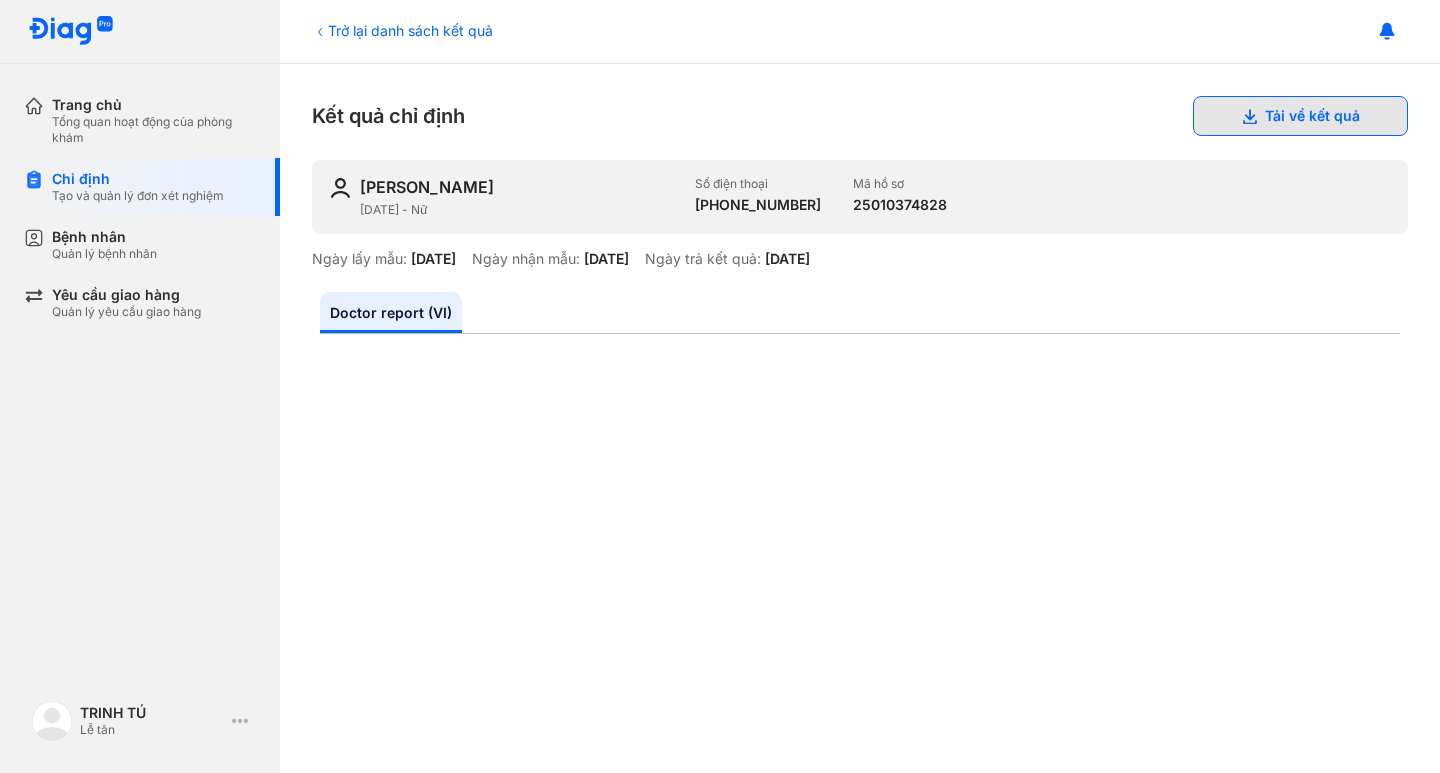 click on "Tải về kết quả" at bounding box center (1300, 116) 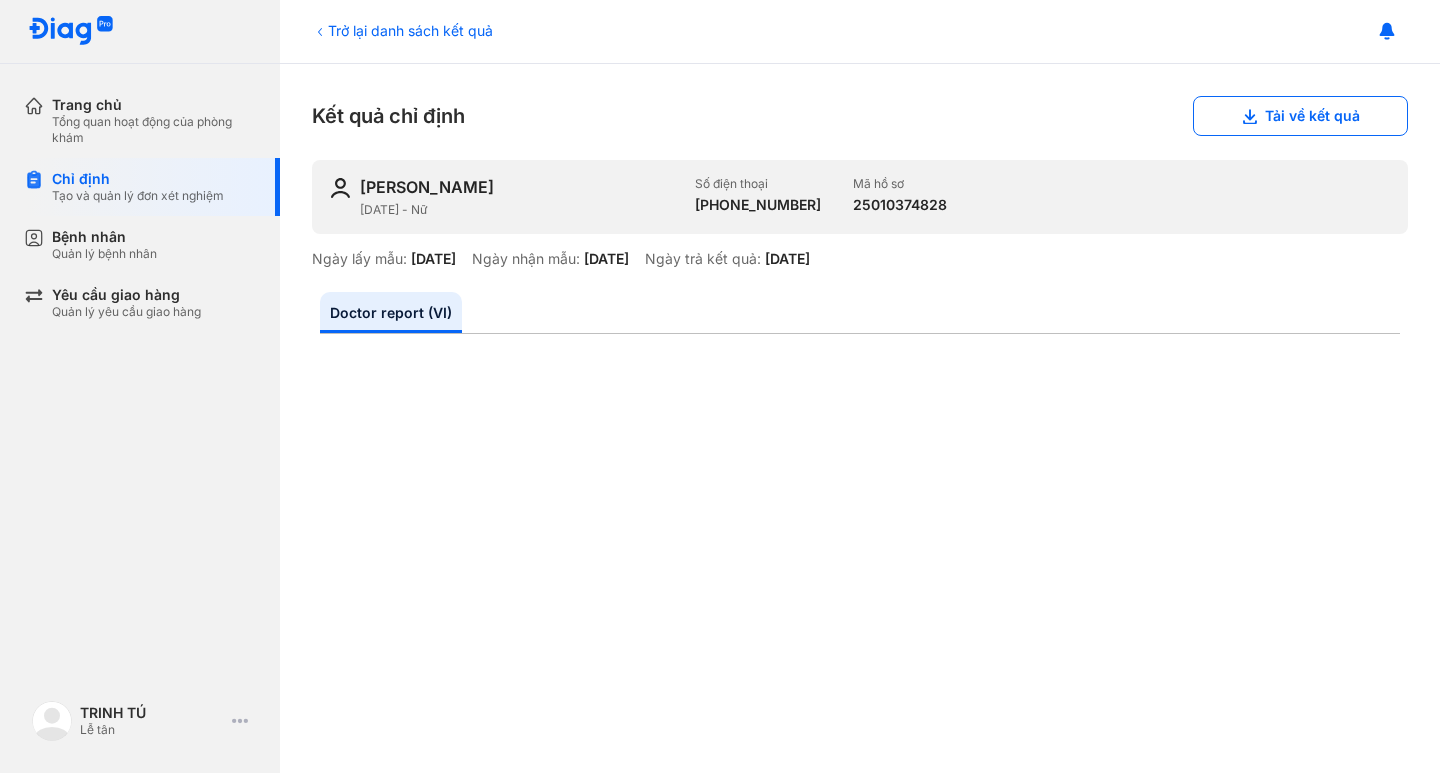 click on "Trở lại danh sách kết quả" at bounding box center (402, 30) 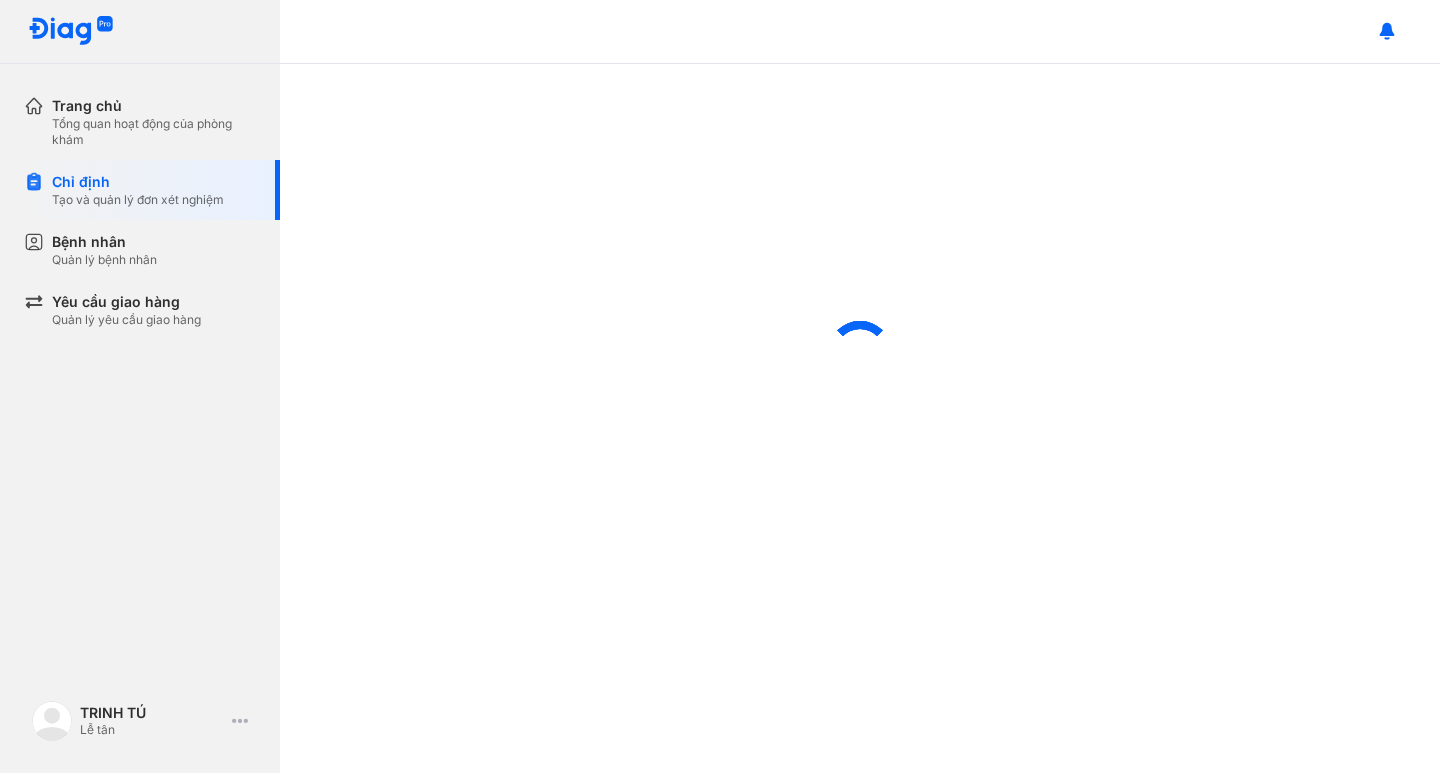 scroll, scrollTop: 0, scrollLeft: 0, axis: both 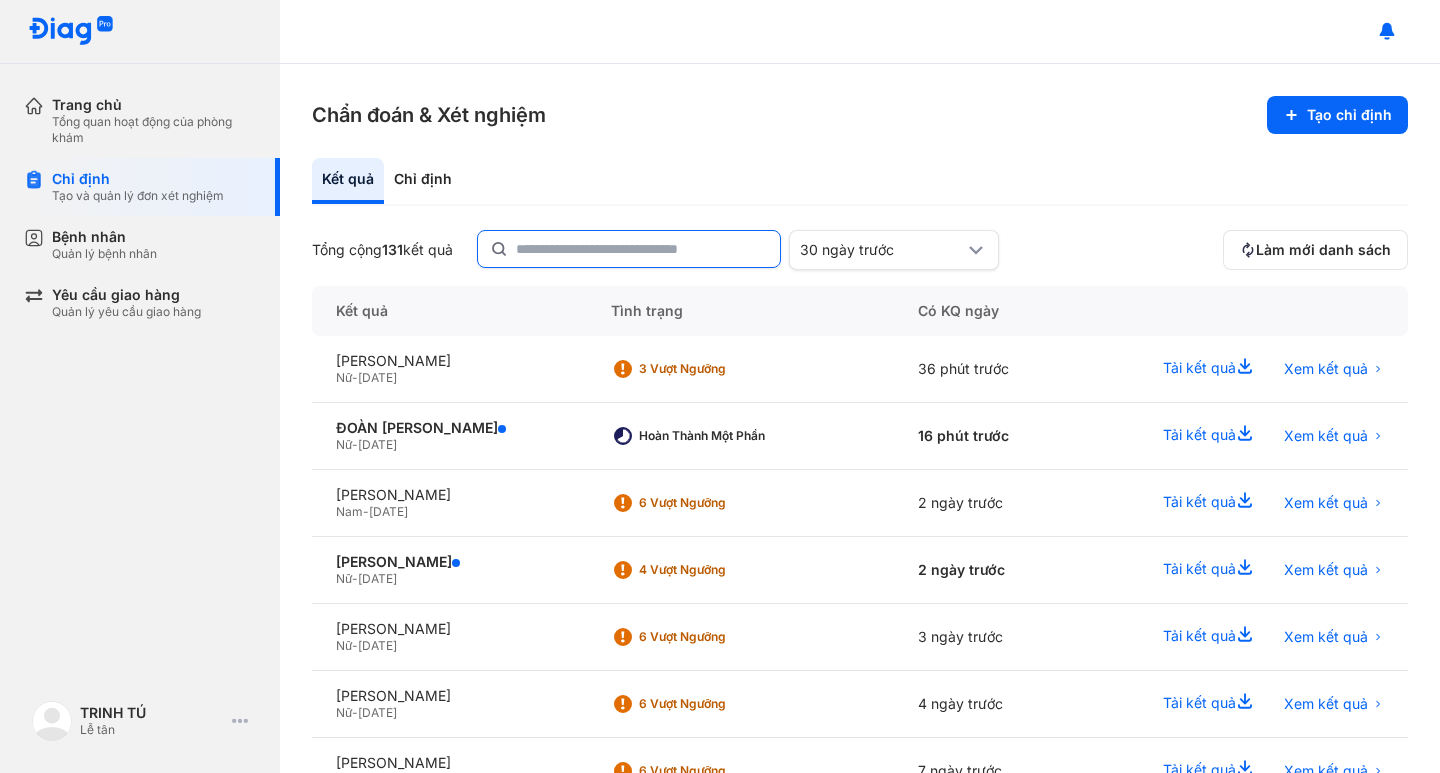 click 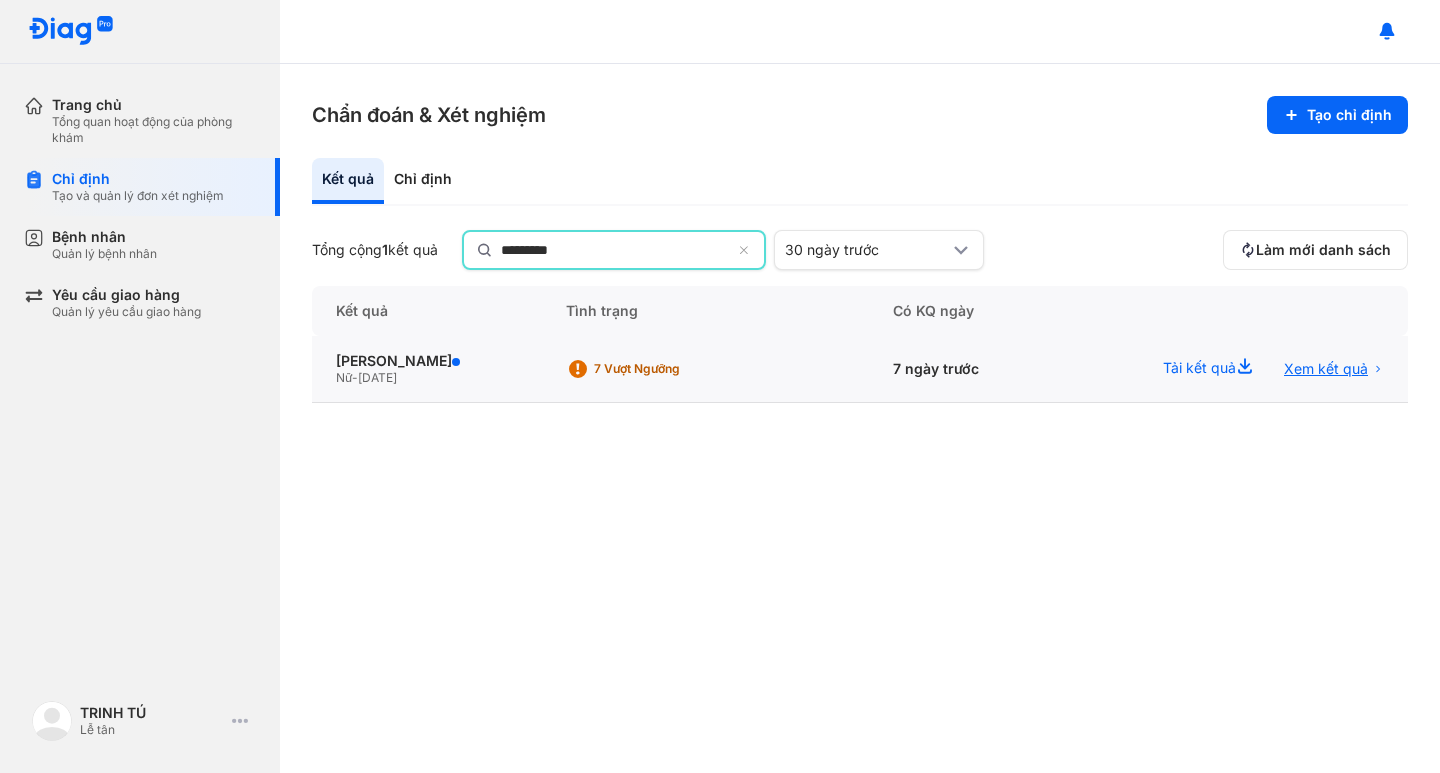 type on "*********" 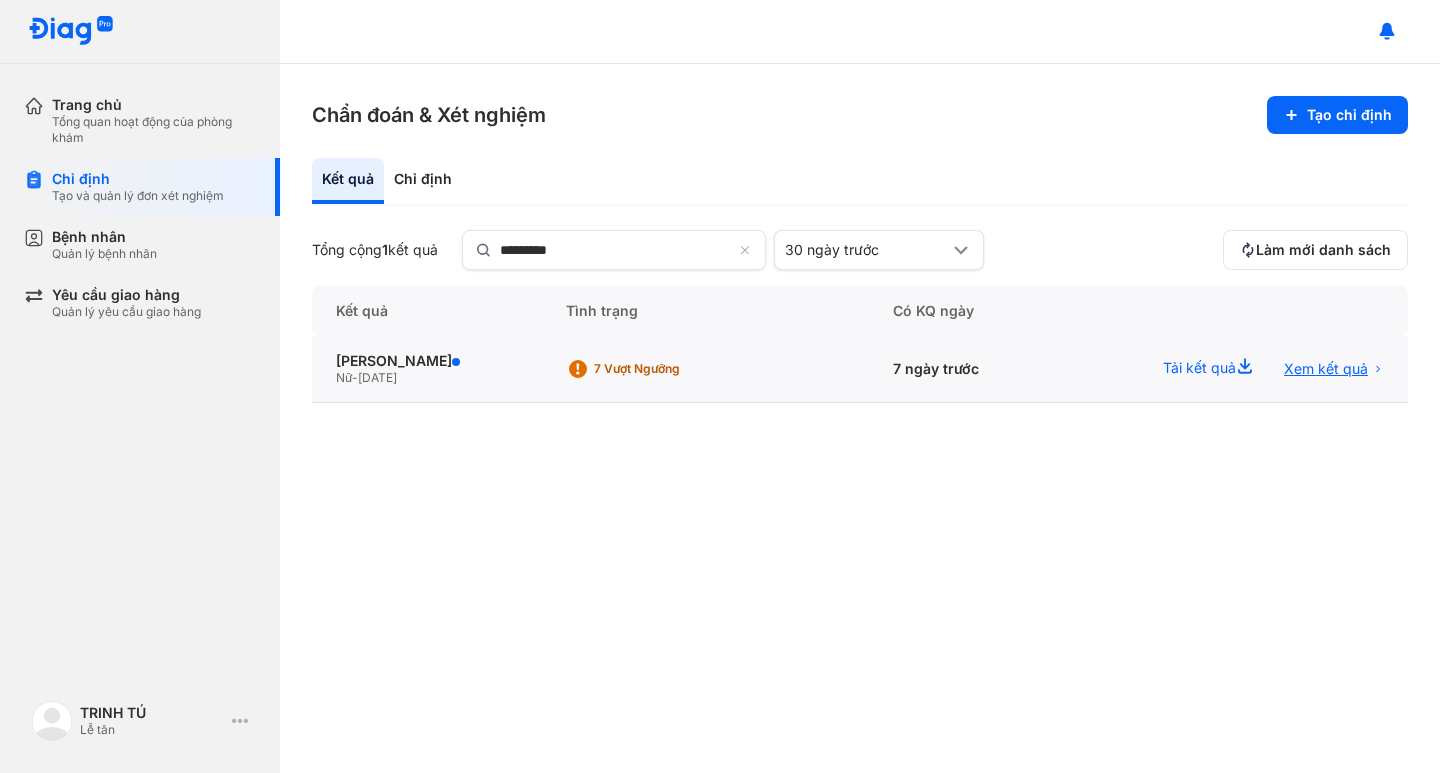 click on "Xem kết quả" at bounding box center (1326, 369) 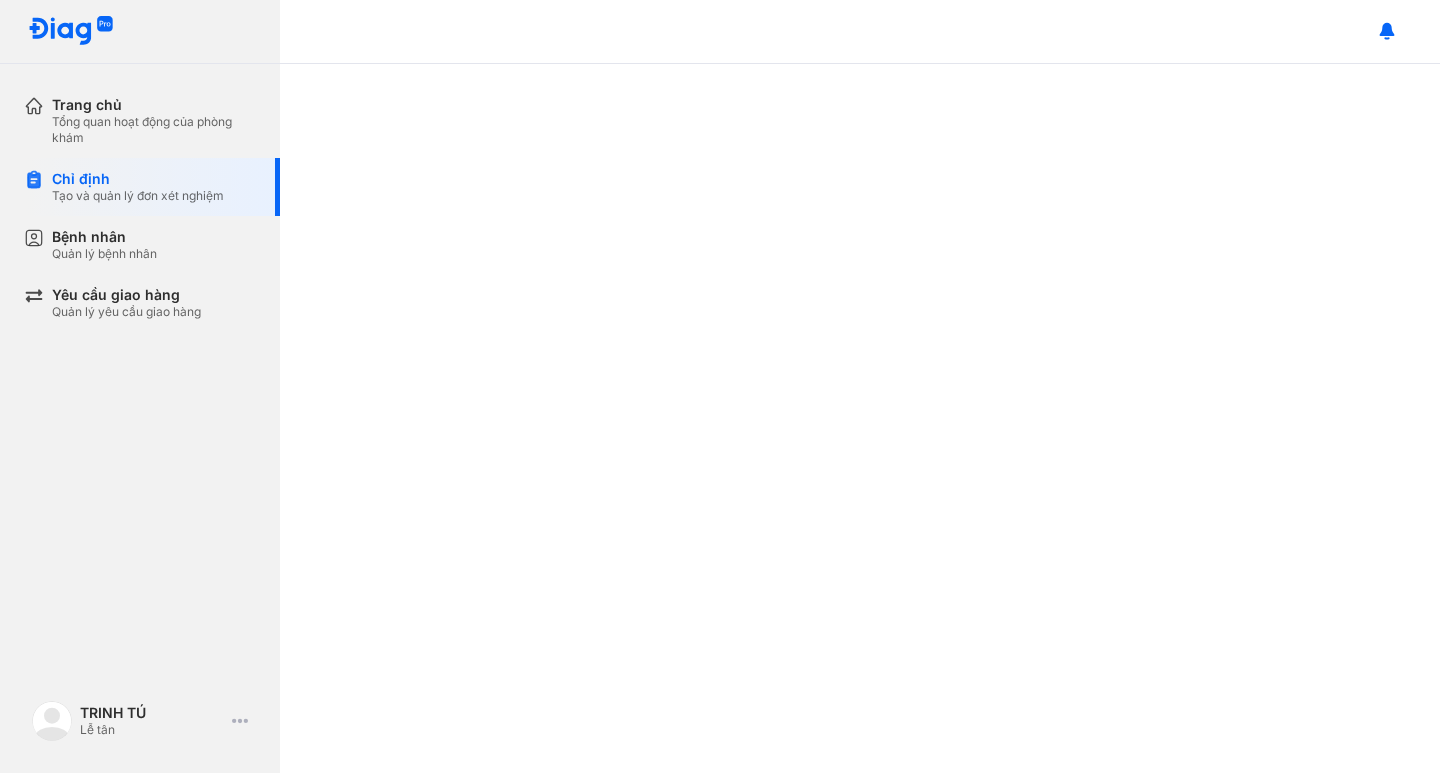 scroll, scrollTop: 0, scrollLeft: 0, axis: both 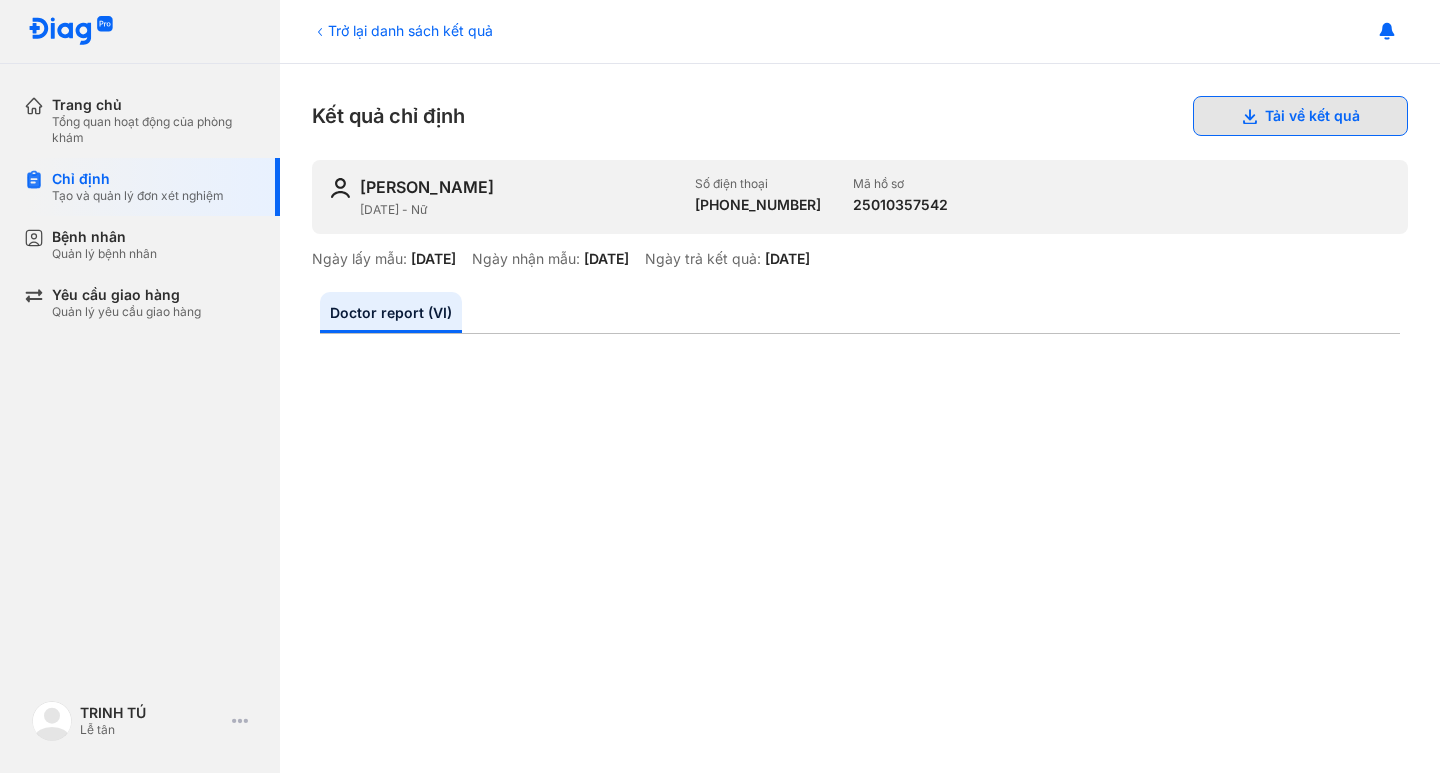 click on "Tải về kết quả" at bounding box center [1300, 116] 